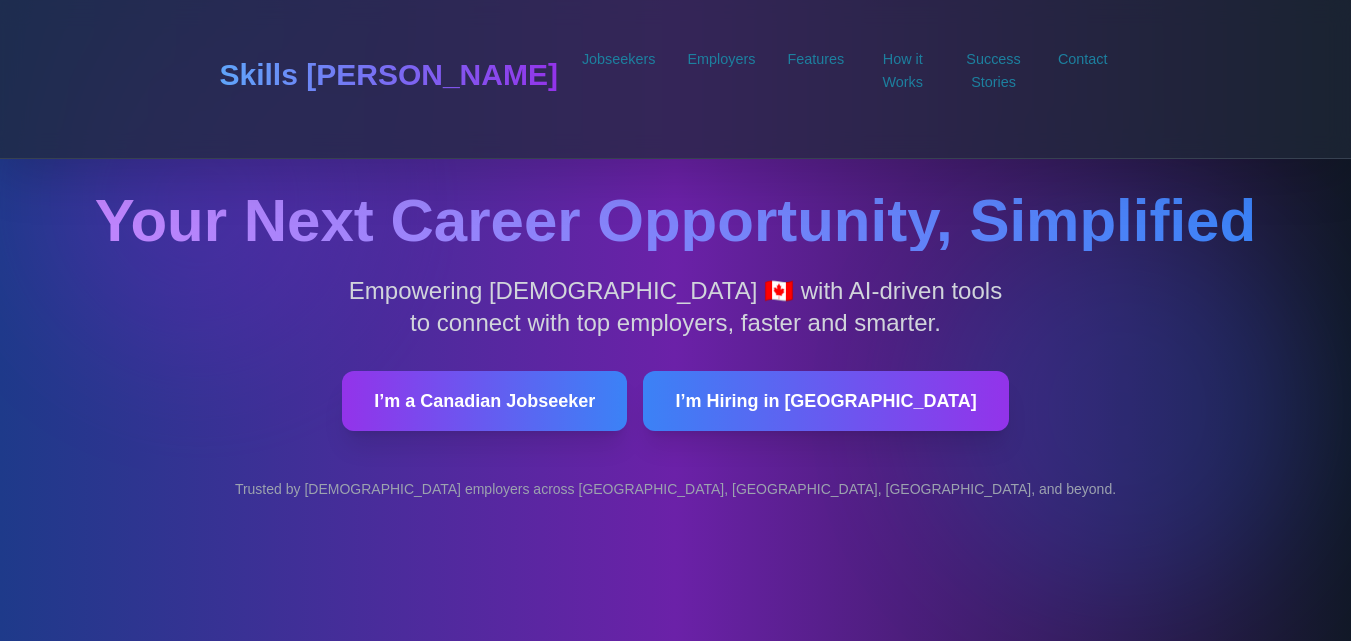 scroll, scrollTop: 0, scrollLeft: 0, axis: both 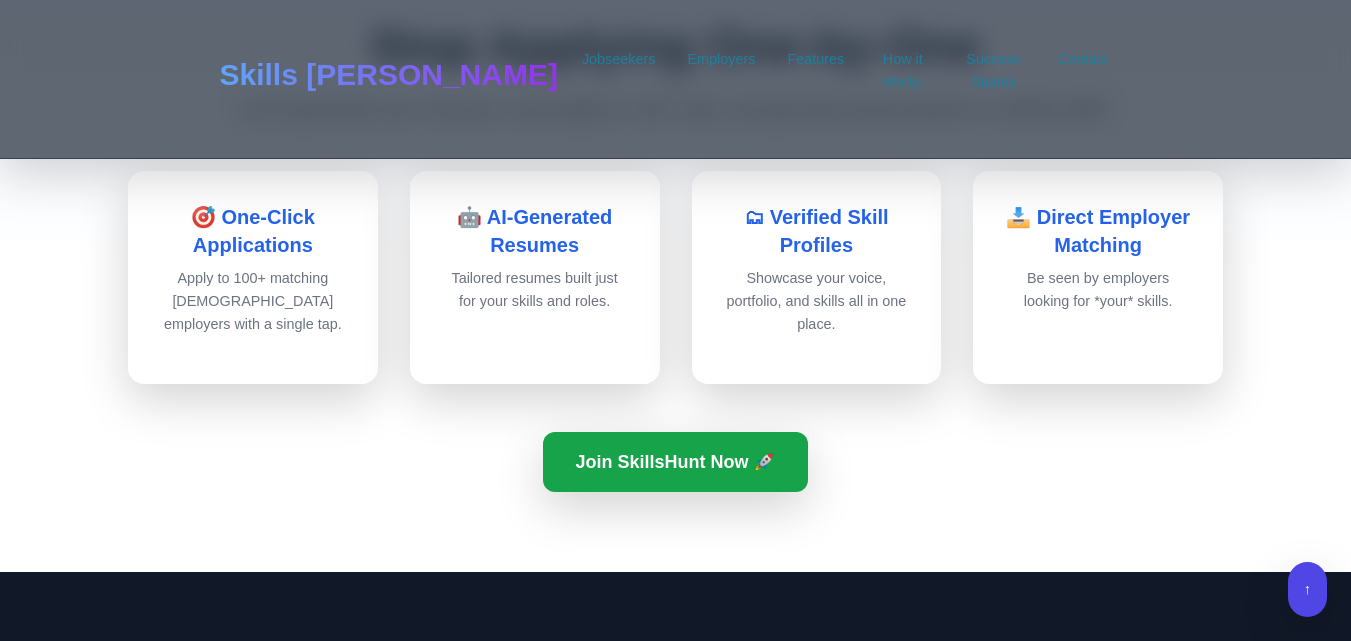 type on "[EMAIL_ADDRESS][DOMAIN_NAME]" 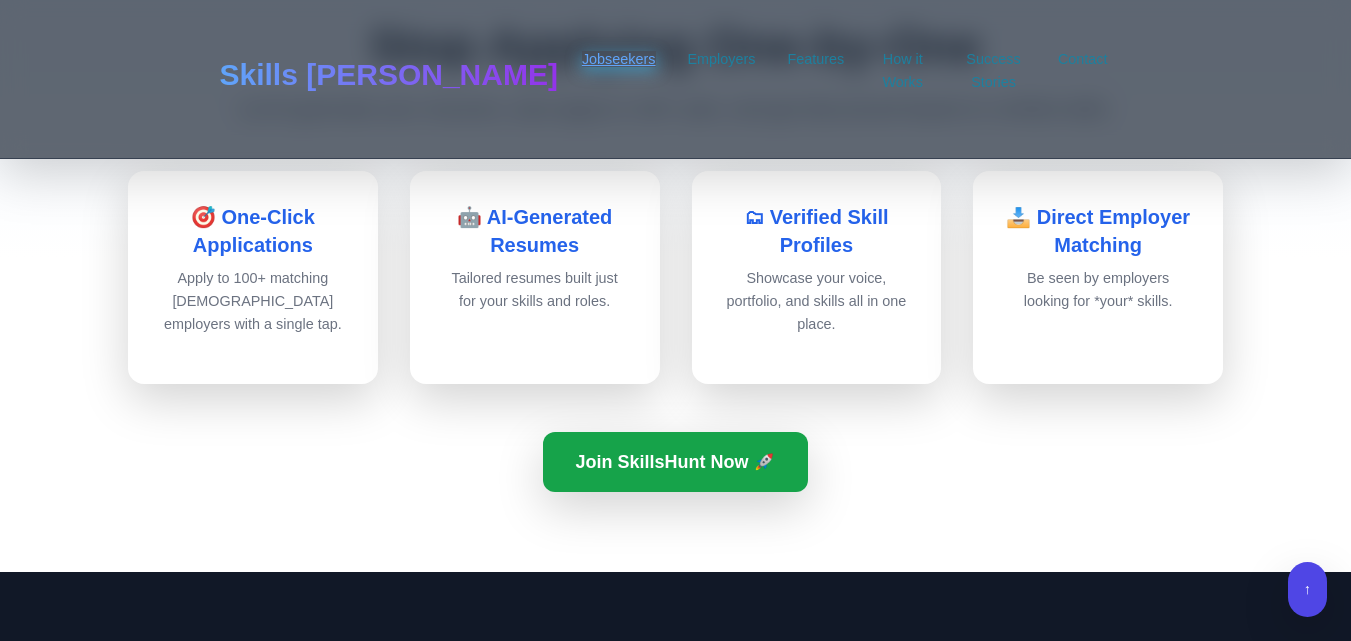 click on "Jobseekers" at bounding box center (619, 59) 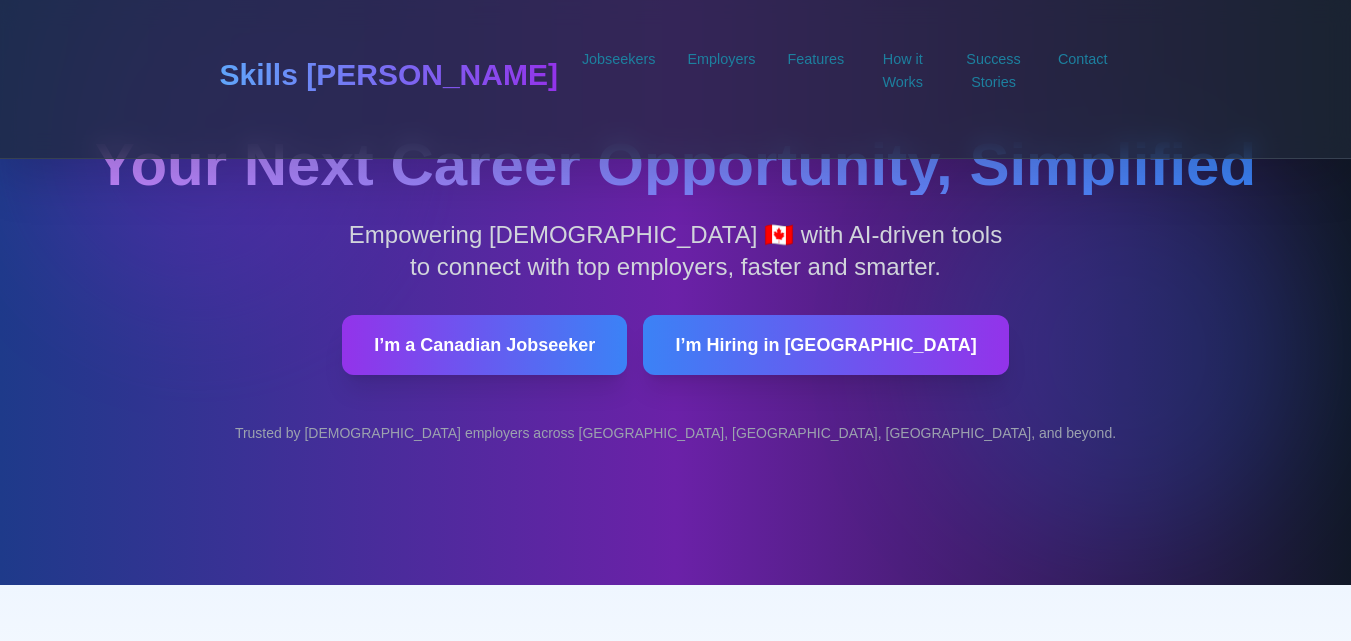 scroll, scrollTop: 0, scrollLeft: 0, axis: both 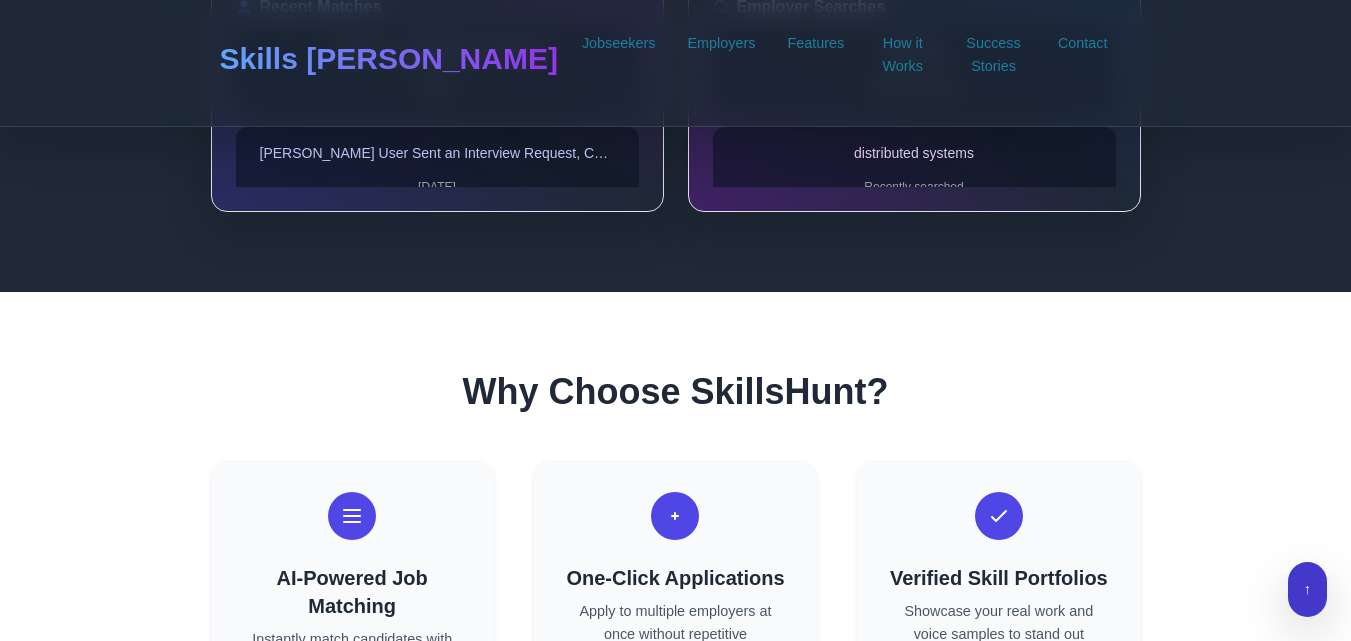 type on "[EMAIL_ADDRESS][DOMAIN_NAME]" 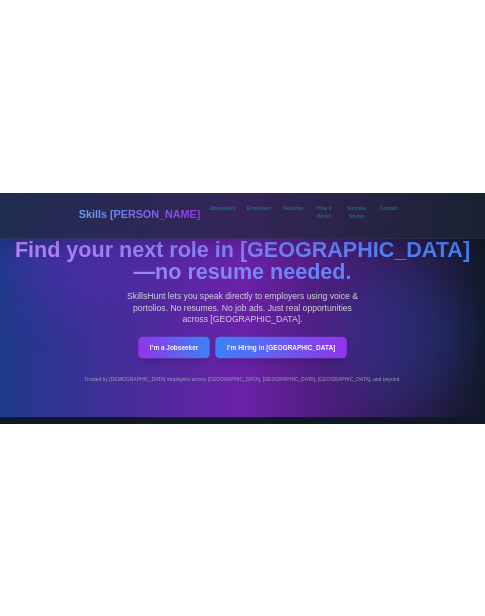 scroll, scrollTop: 0, scrollLeft: 0, axis: both 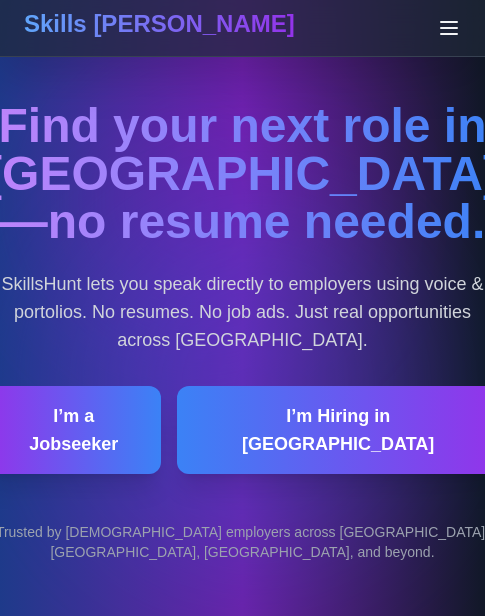 click 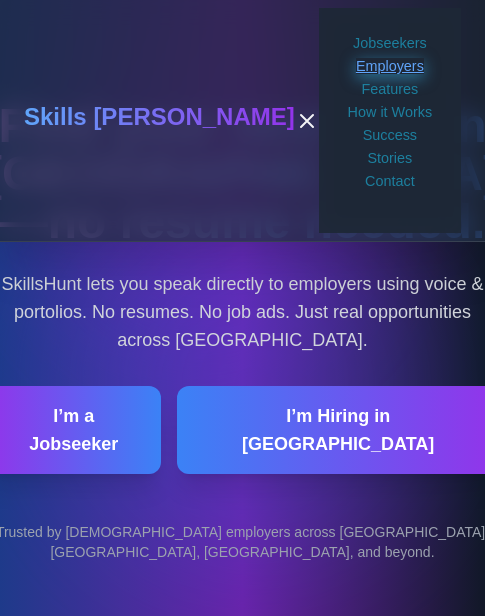 click on "Employers" at bounding box center (390, 66) 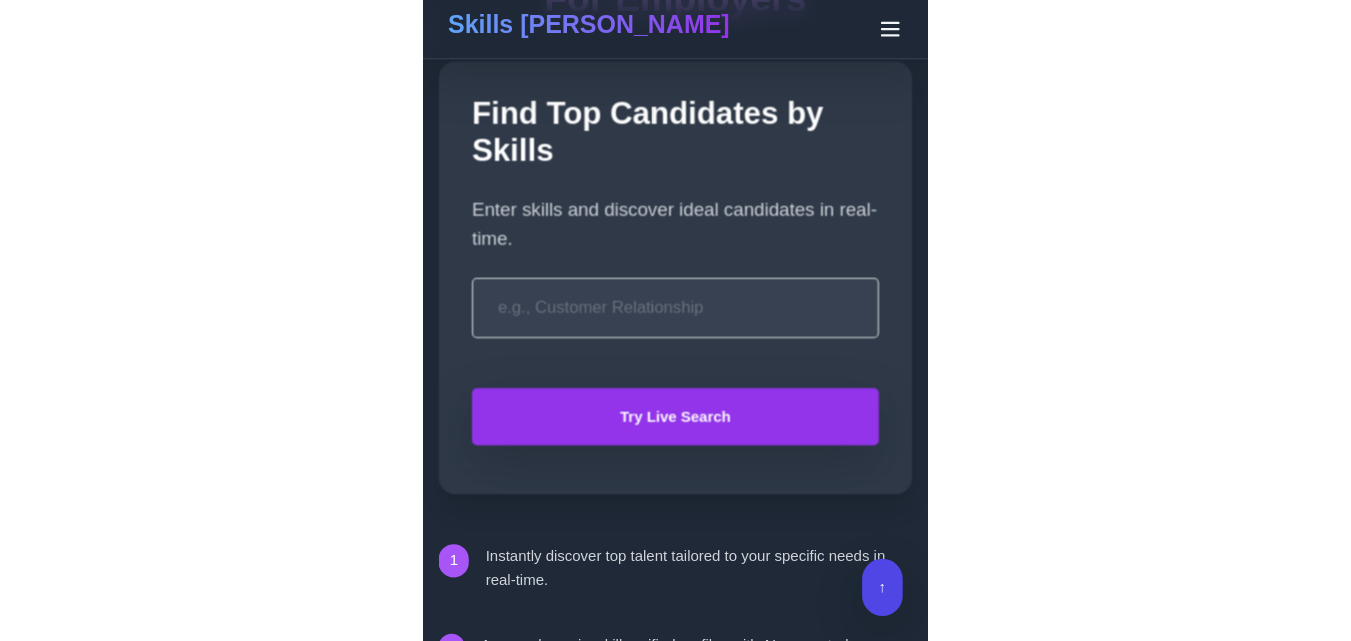 scroll, scrollTop: 3060, scrollLeft: 0, axis: vertical 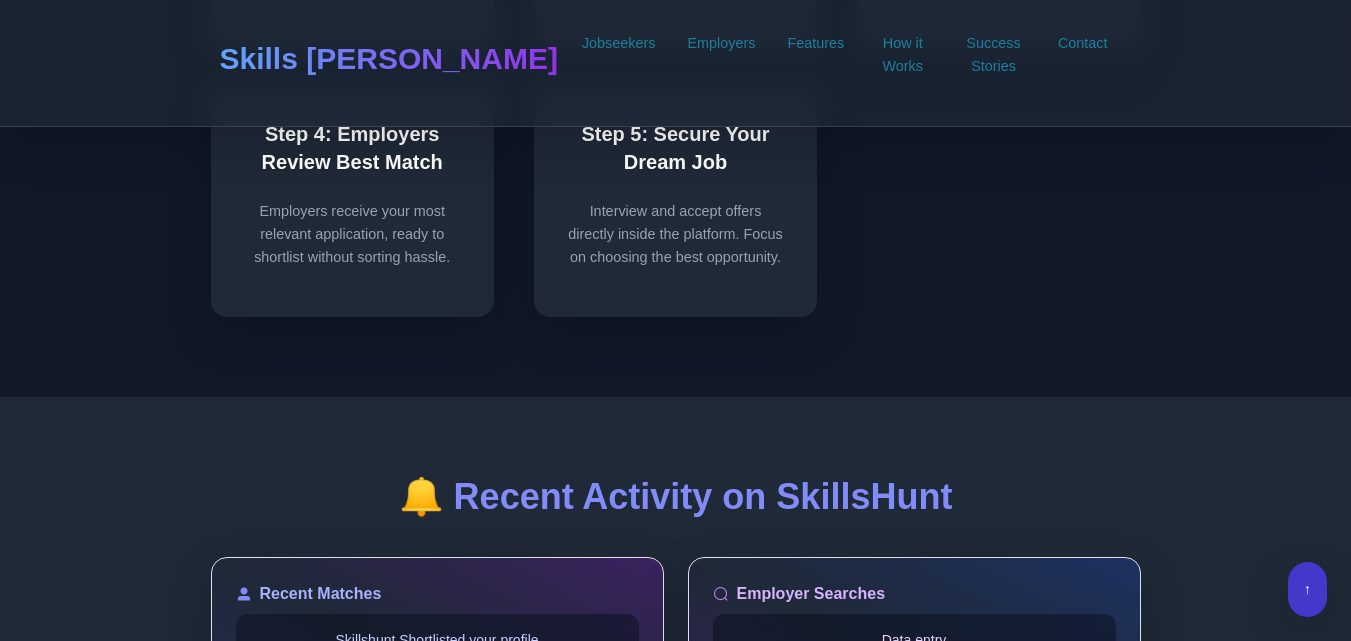 click on "↑" at bounding box center (1307, 589) 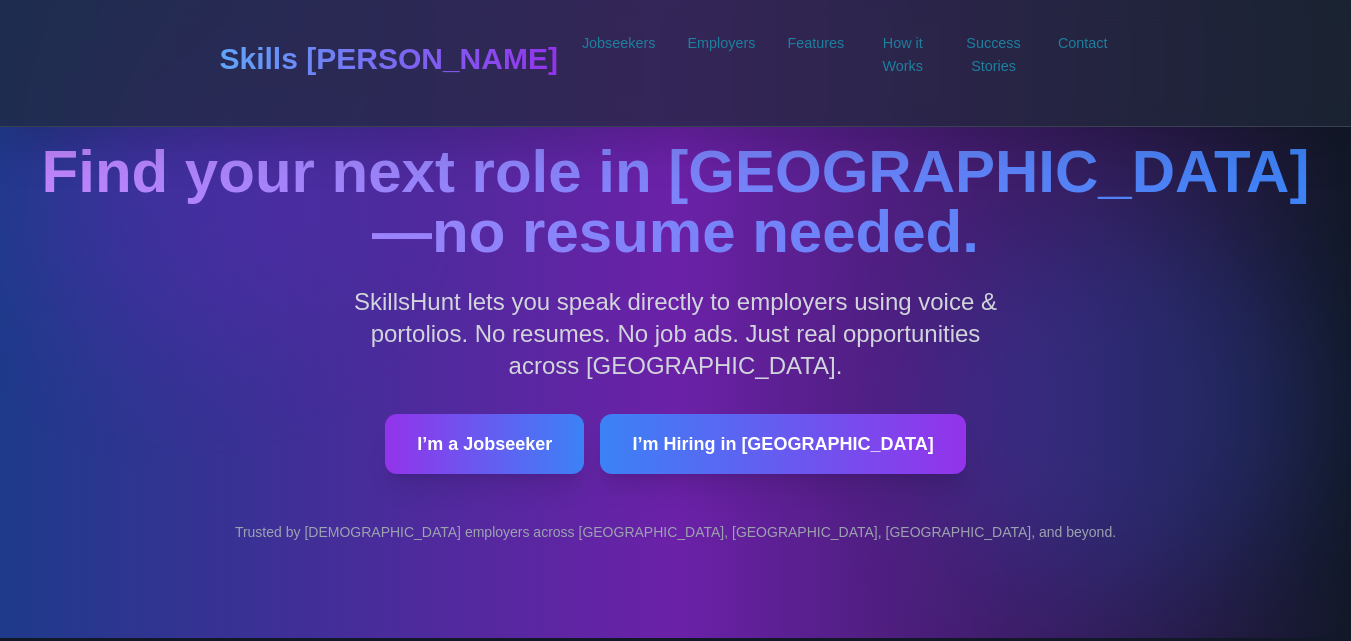 scroll, scrollTop: 0, scrollLeft: 0, axis: both 